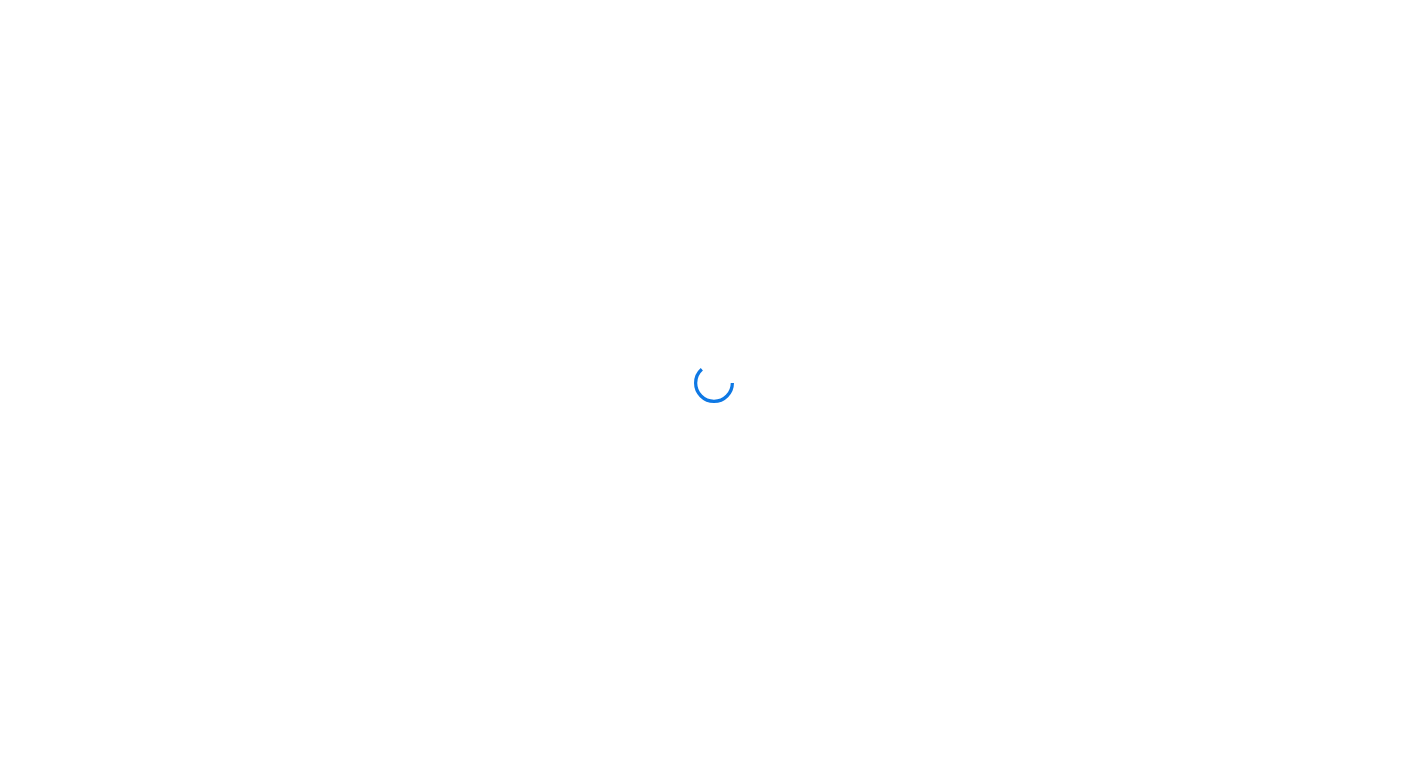 scroll, scrollTop: 0, scrollLeft: 0, axis: both 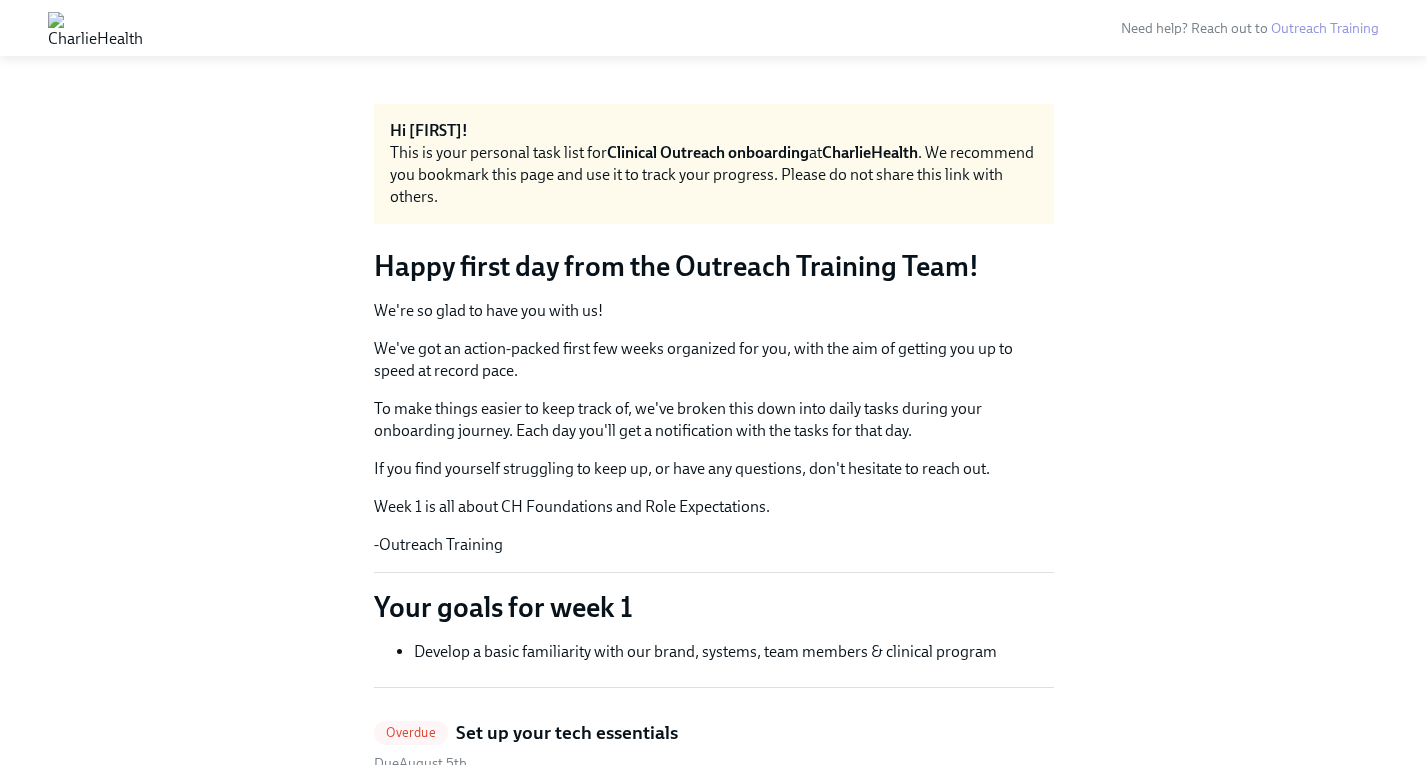 click on "Clinical Outreach onboarding" at bounding box center [708, 152] 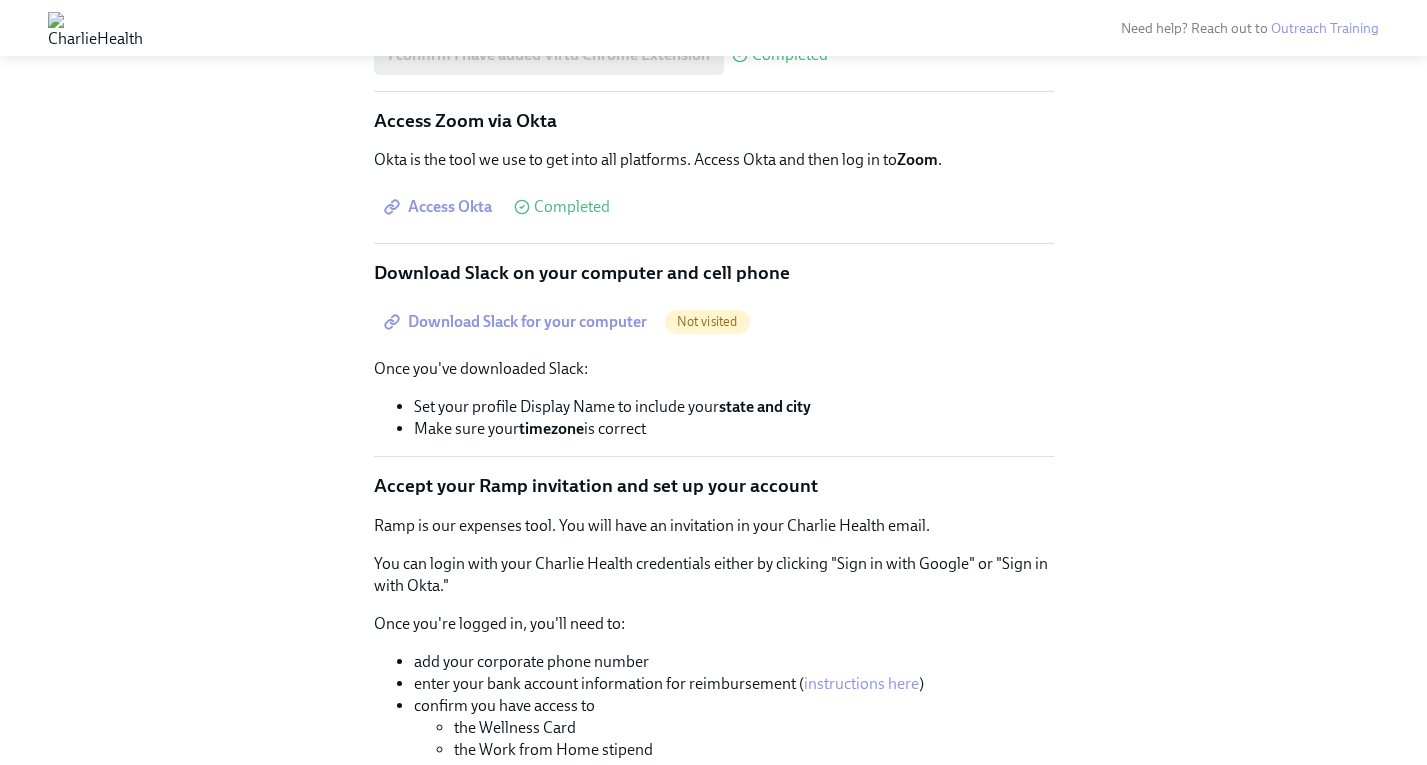 scroll, scrollTop: 1207, scrollLeft: 0, axis: vertical 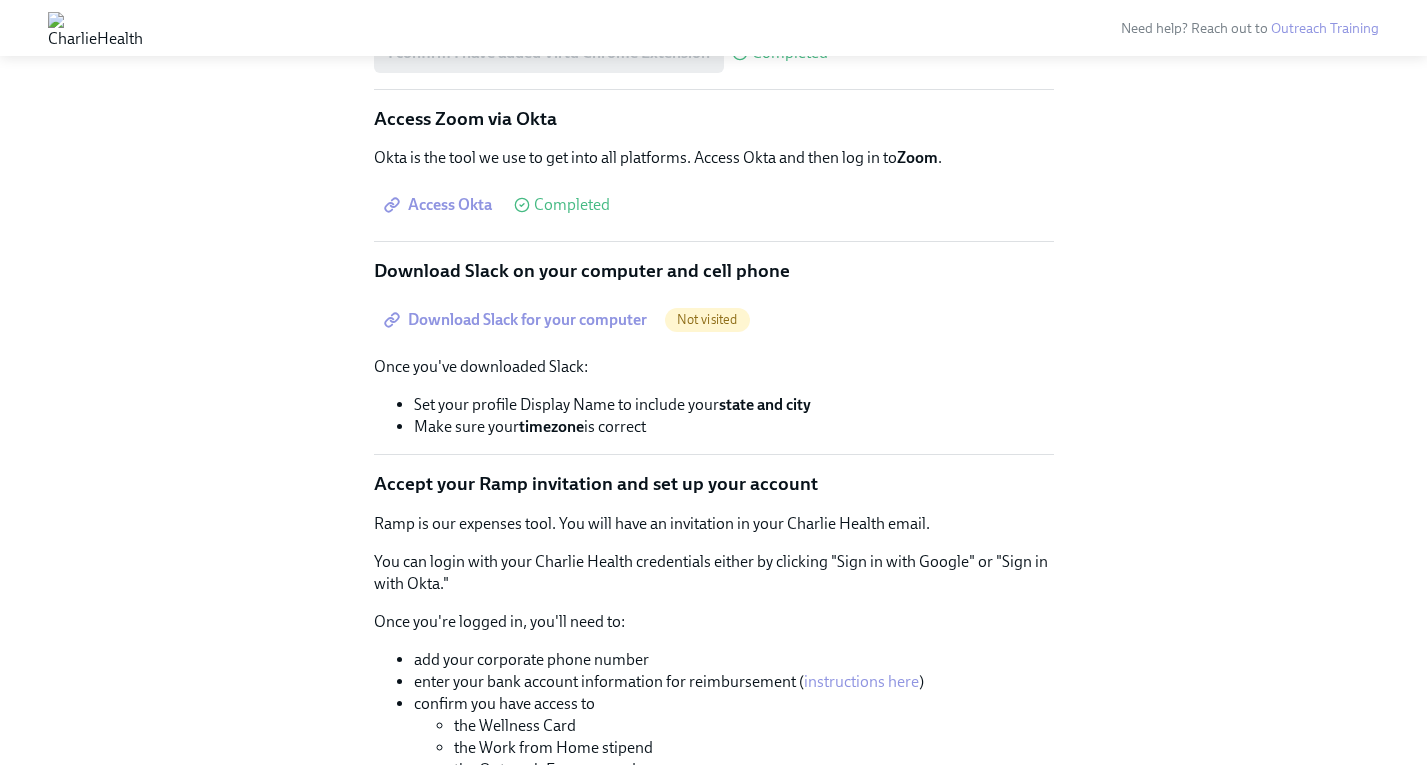 click on "Download Slack for your computer" at bounding box center (517, 320) 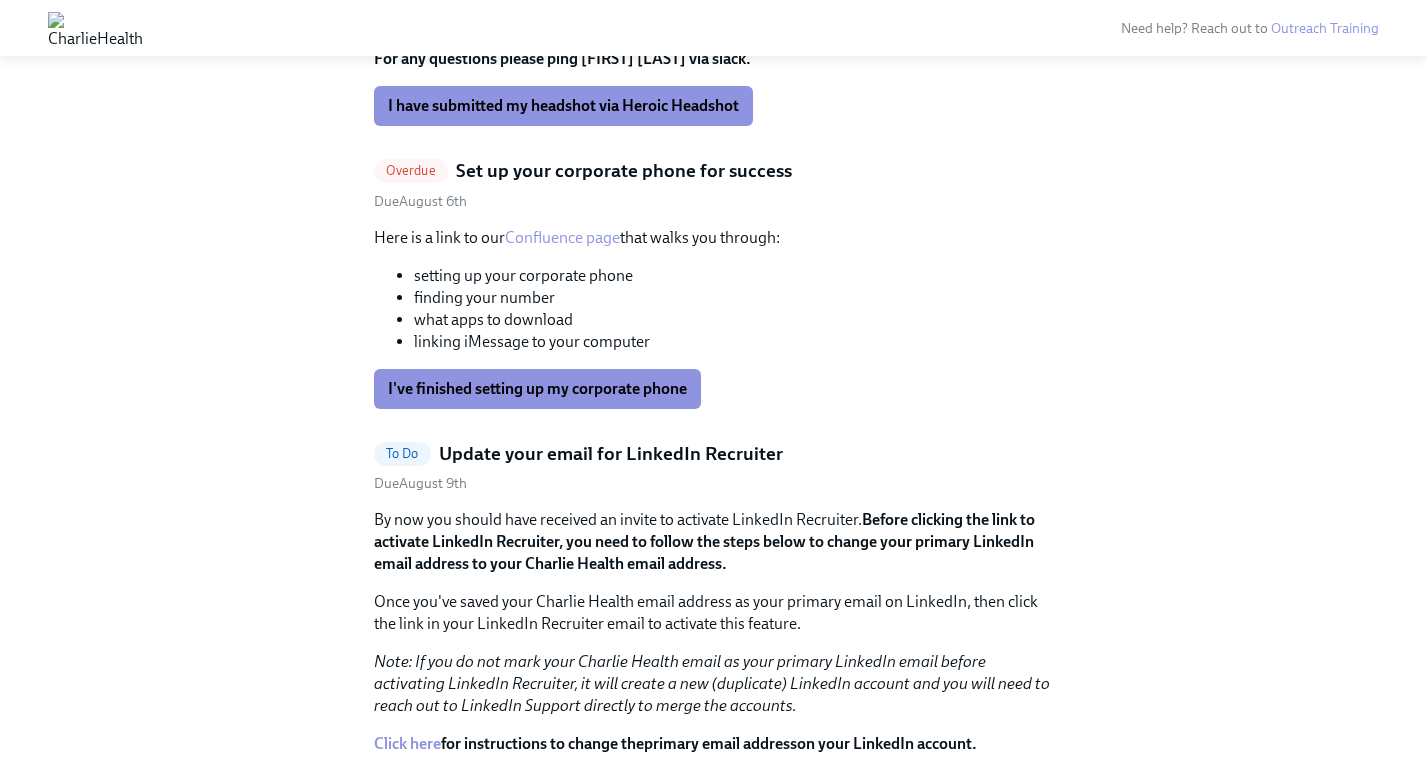 scroll, scrollTop: 822, scrollLeft: 0, axis: vertical 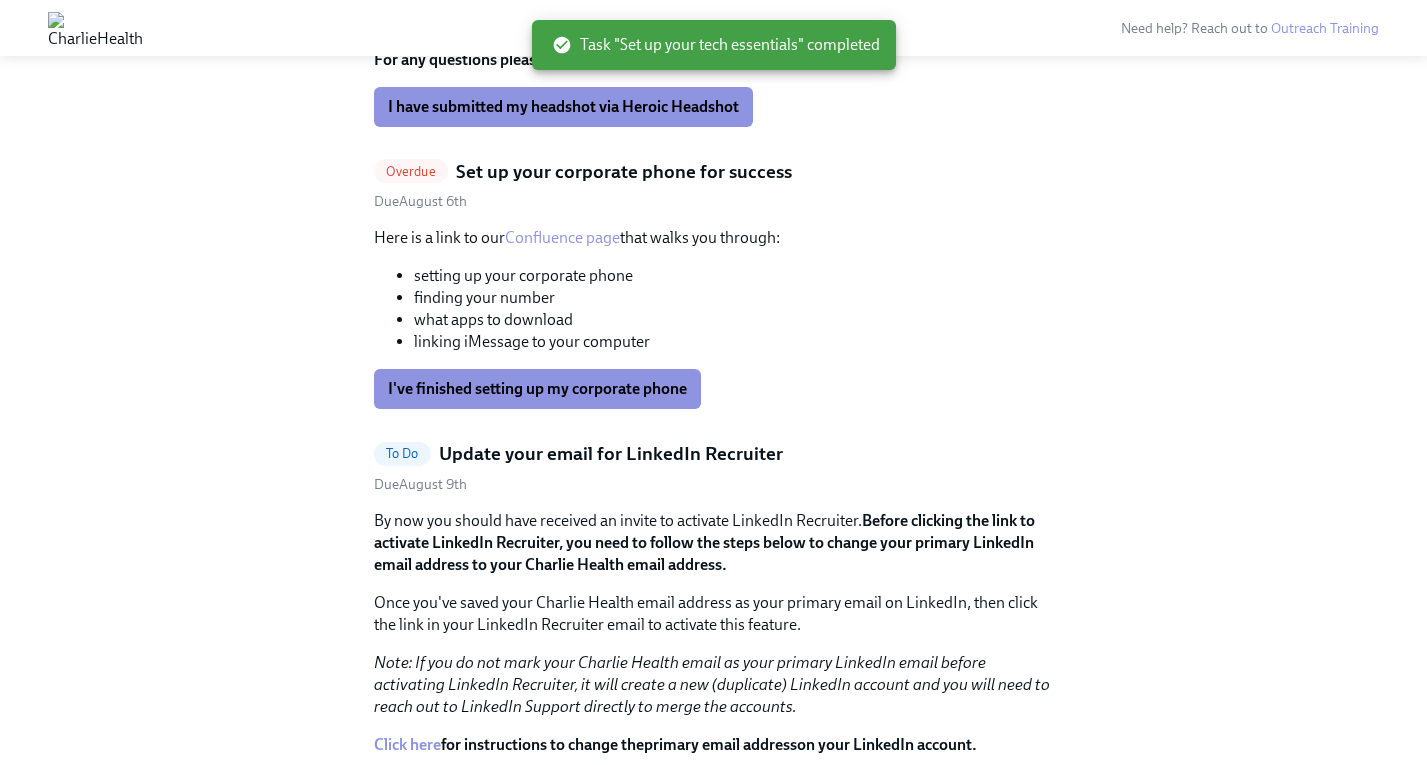 click on "Confluence page" at bounding box center (562, 237) 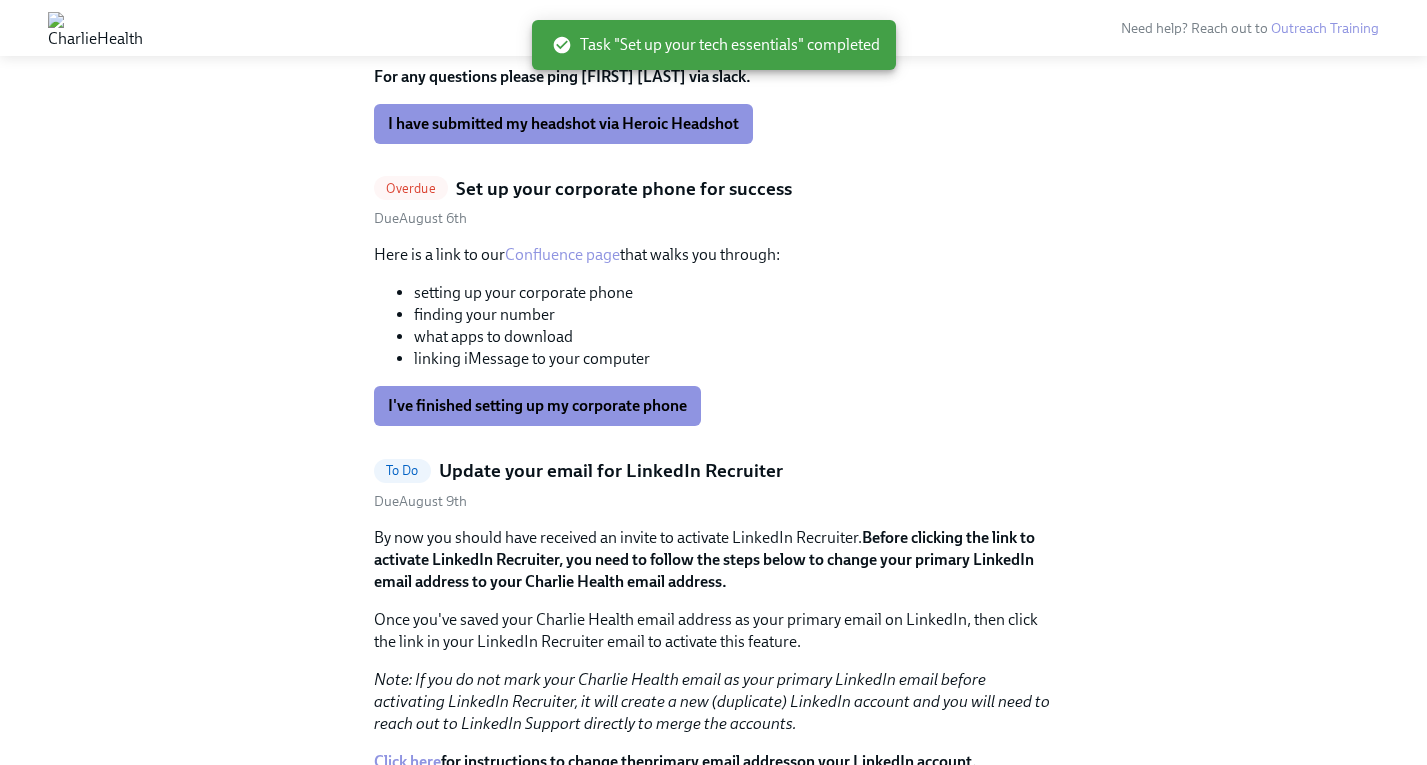 scroll, scrollTop: 803, scrollLeft: 0, axis: vertical 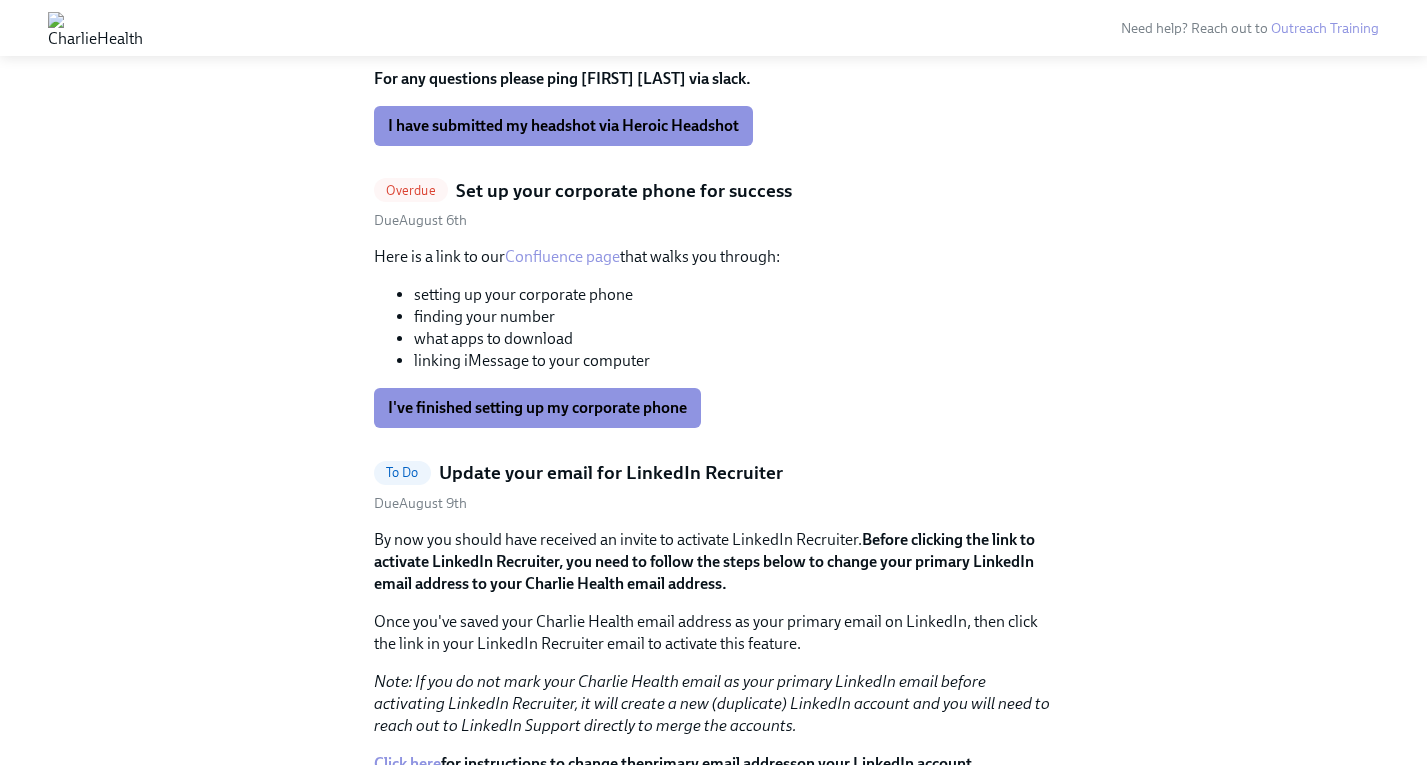 click on "Confluence page" at bounding box center [562, 256] 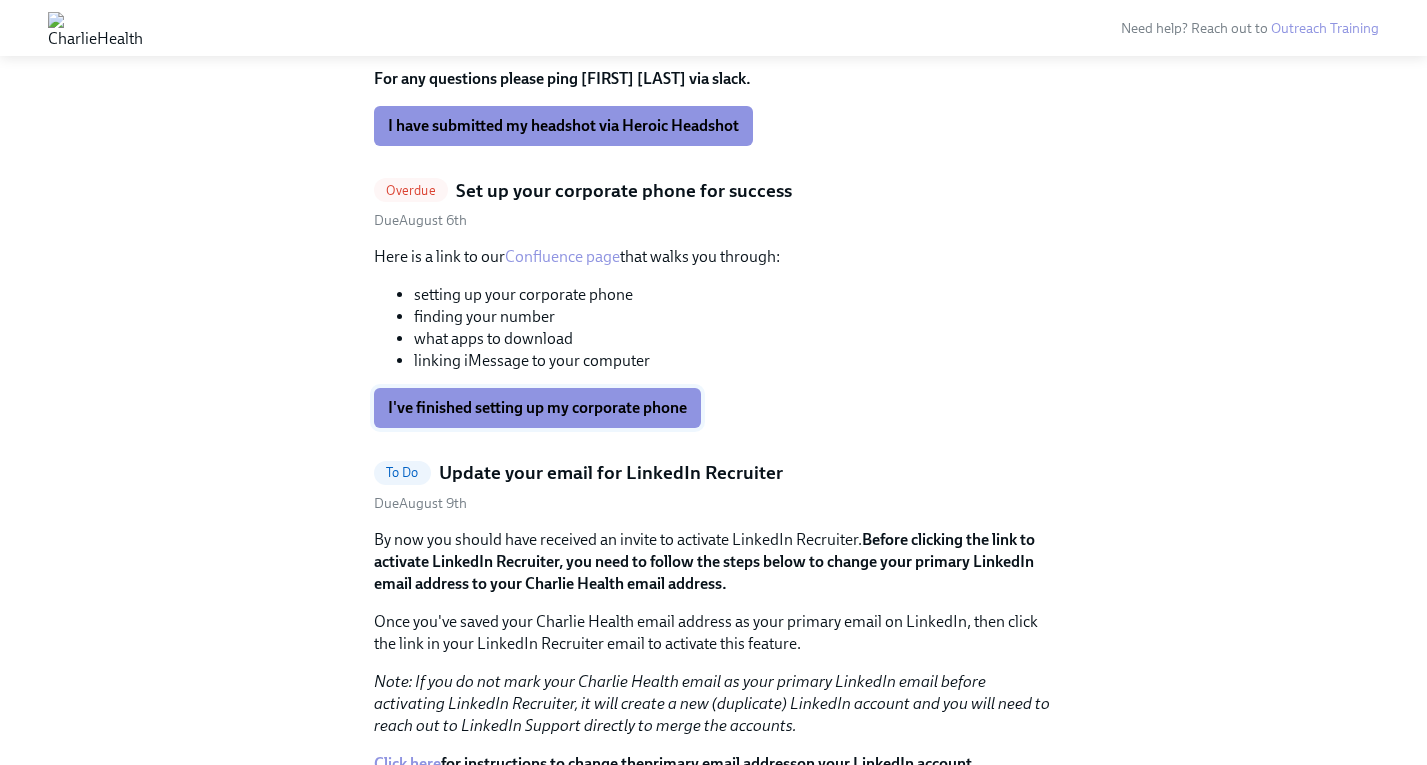 click on "I've finished setting up my corporate phone" at bounding box center [537, 408] 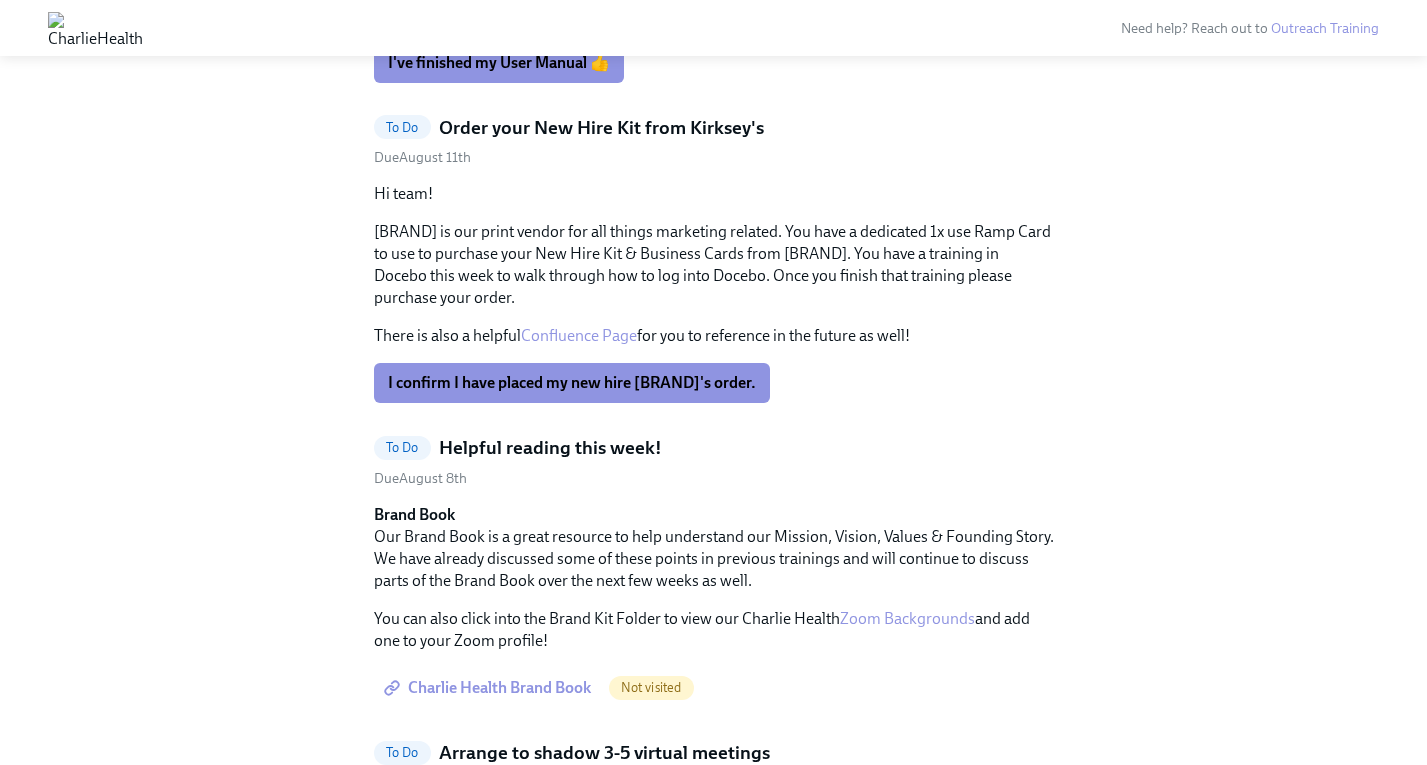 scroll, scrollTop: 2086, scrollLeft: 0, axis: vertical 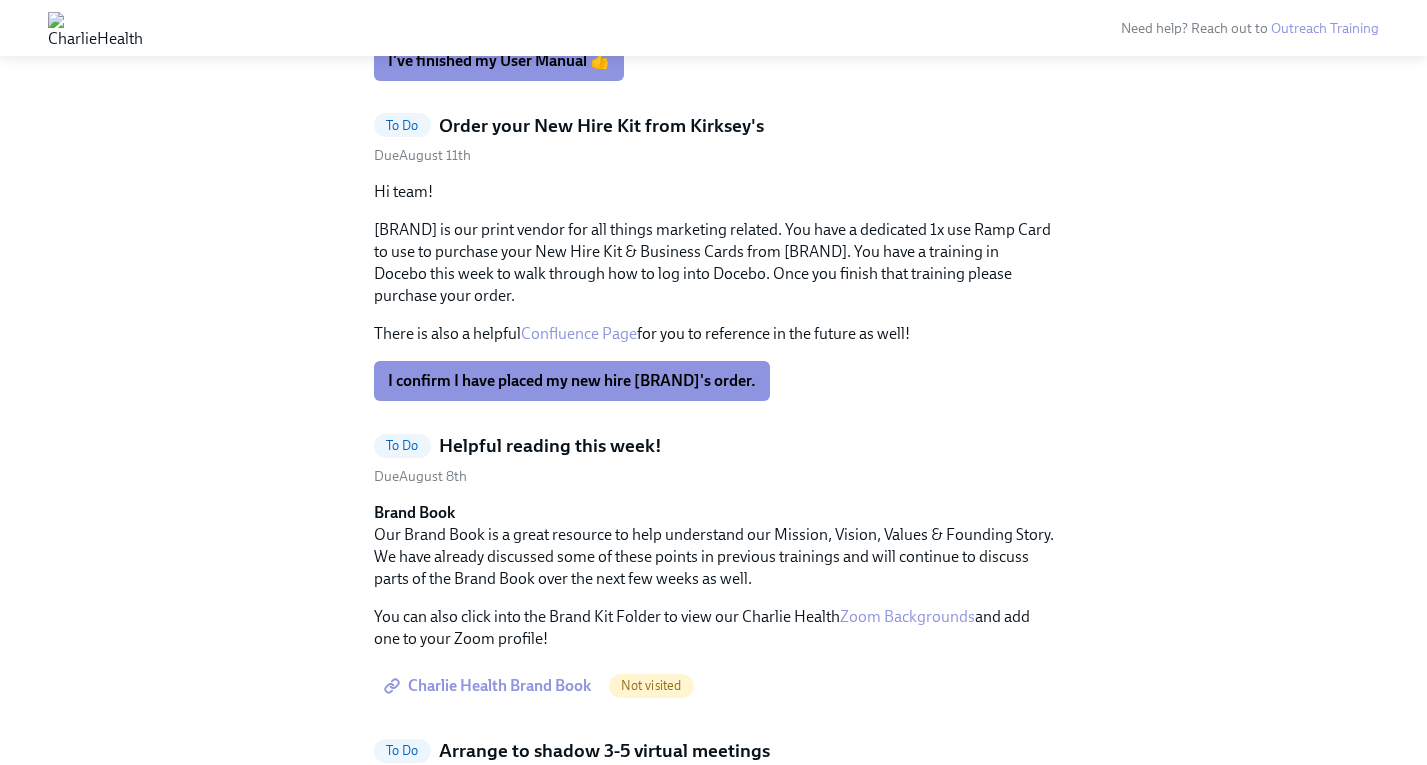 drag, startPoint x: 681, startPoint y: 254, endPoint x: 803, endPoint y: 293, distance: 128.082 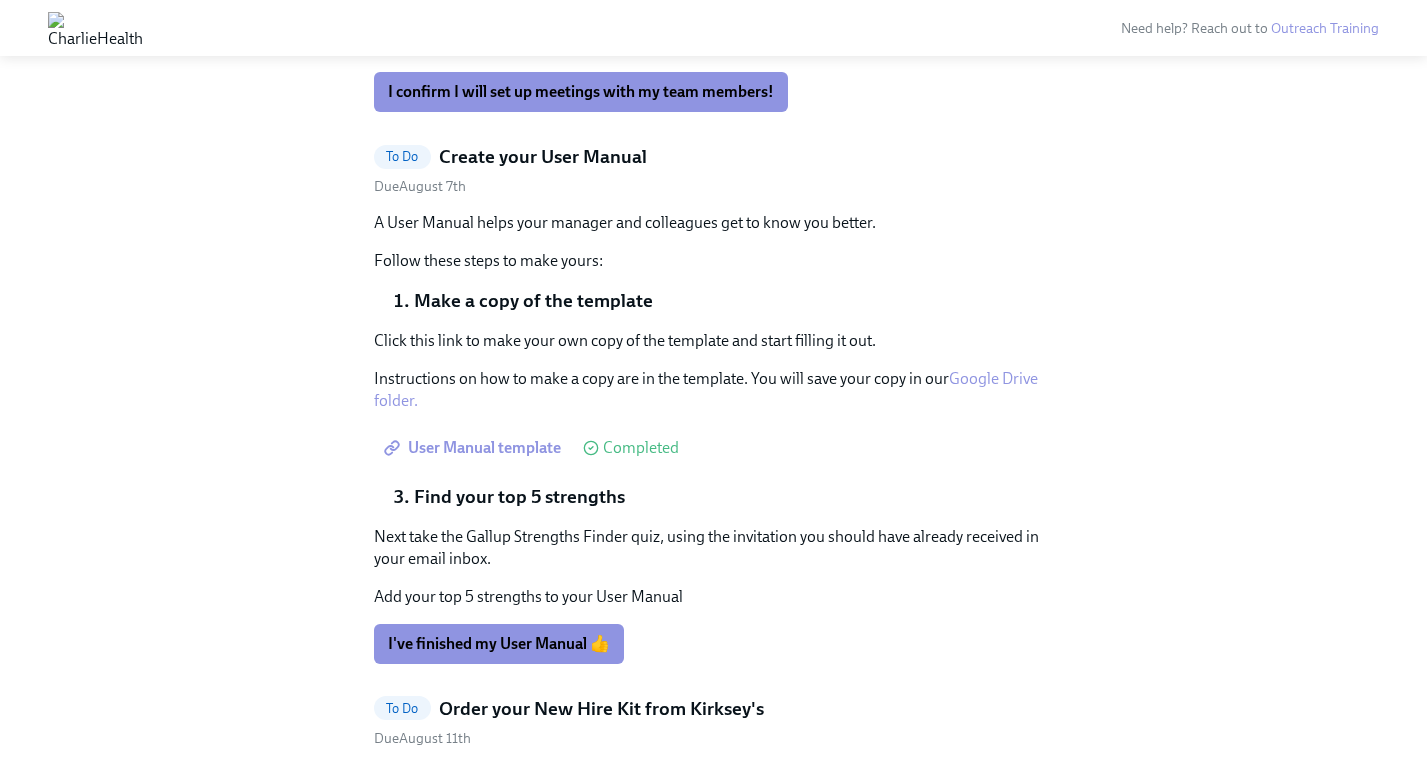 scroll, scrollTop: 1491, scrollLeft: 0, axis: vertical 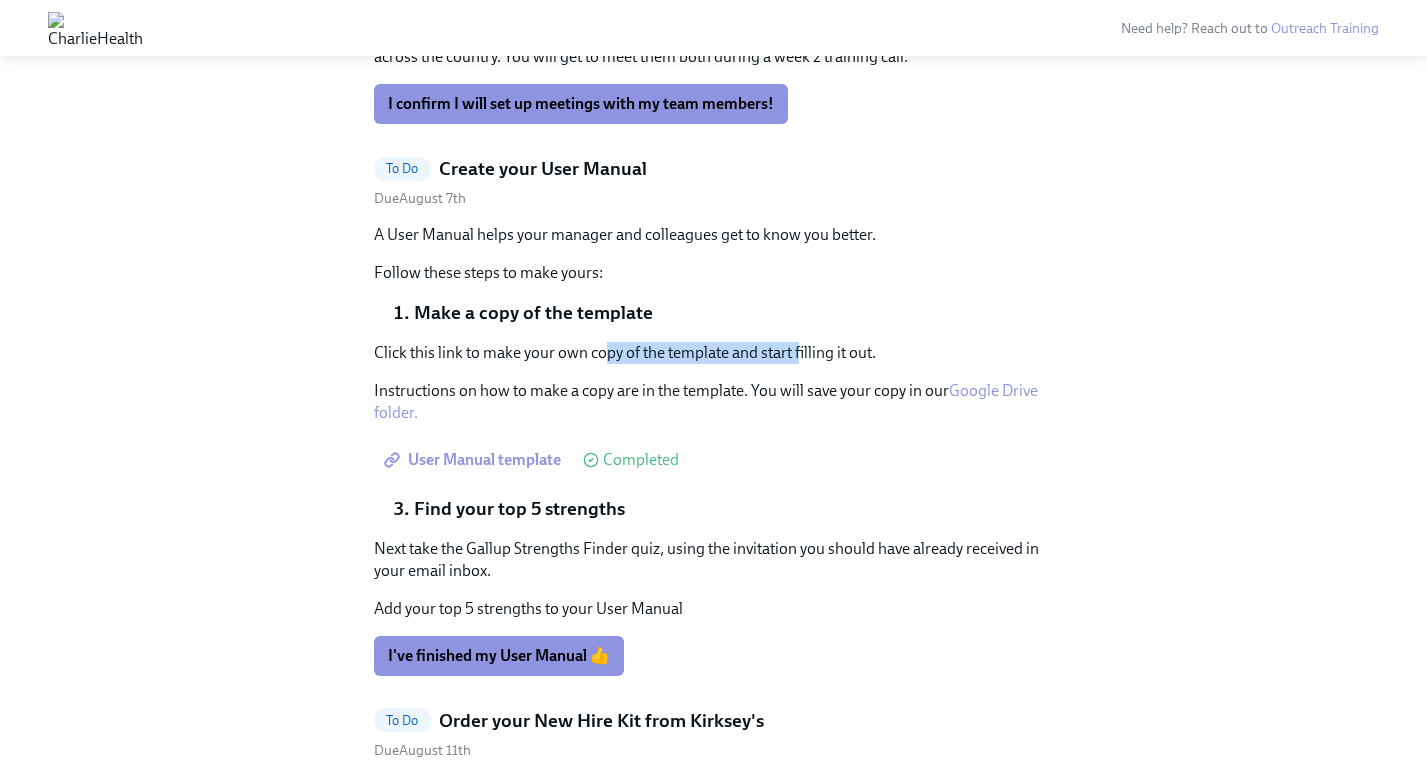 drag, startPoint x: 608, startPoint y: 357, endPoint x: 800, endPoint y: 350, distance: 192.12756 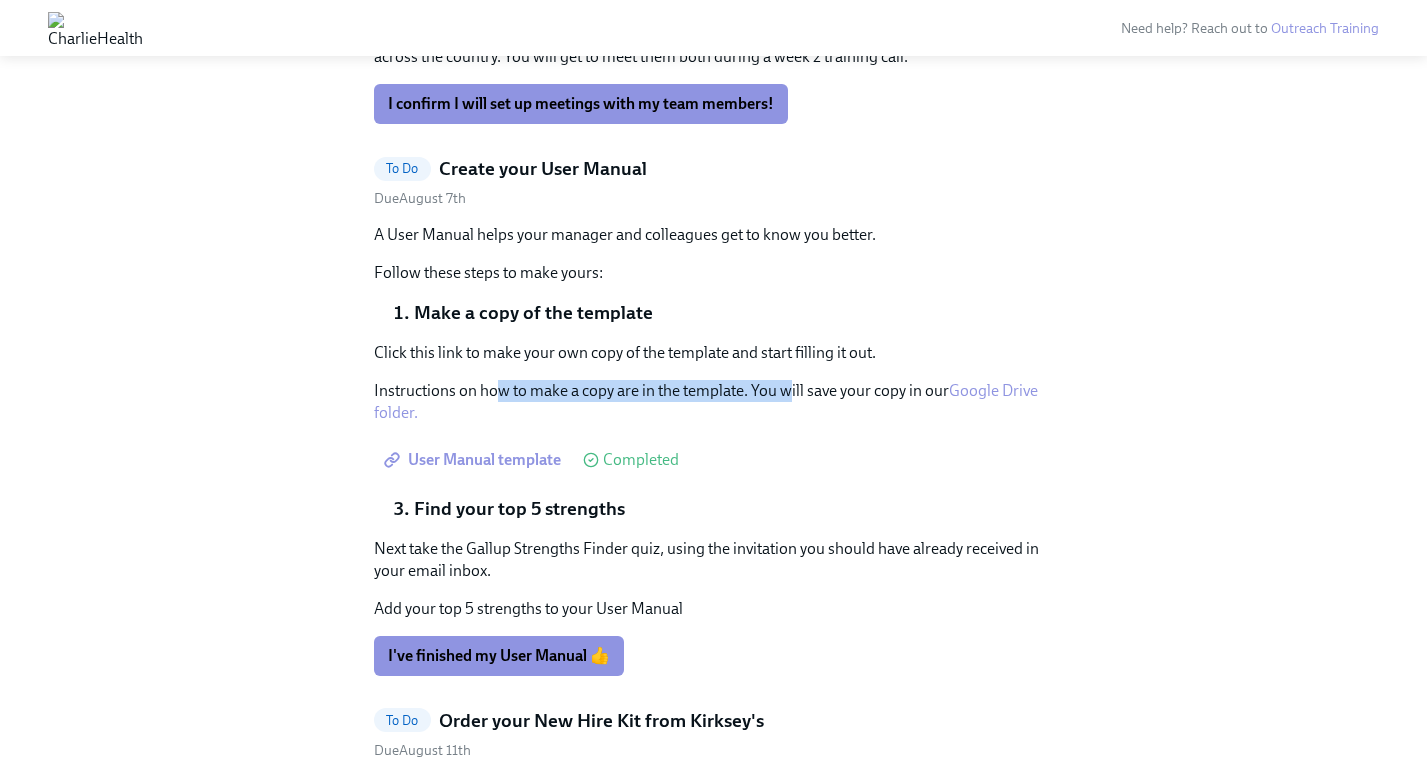 drag, startPoint x: 495, startPoint y: 392, endPoint x: 787, endPoint y: 391, distance: 292.0017 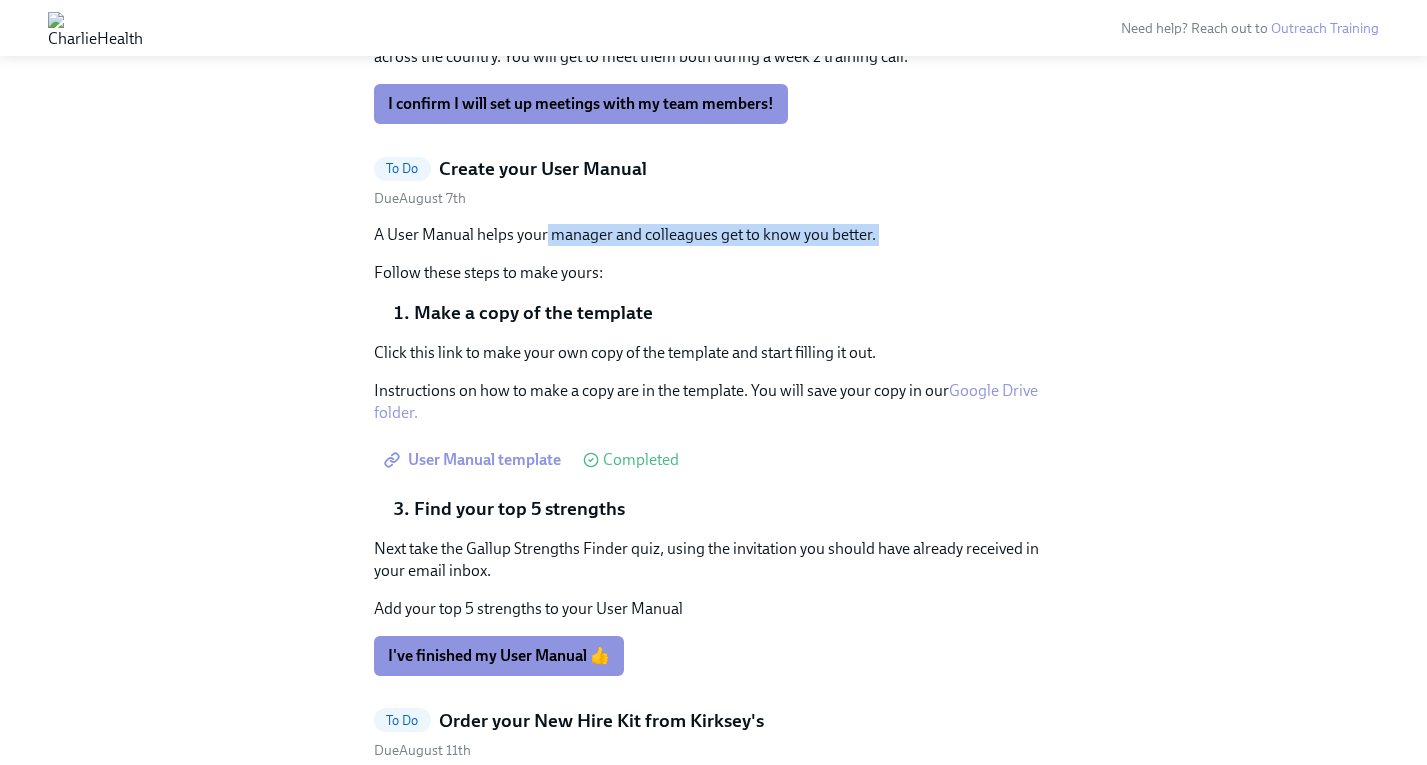 drag, startPoint x: 544, startPoint y: 232, endPoint x: 659, endPoint y: 265, distance: 119.64113 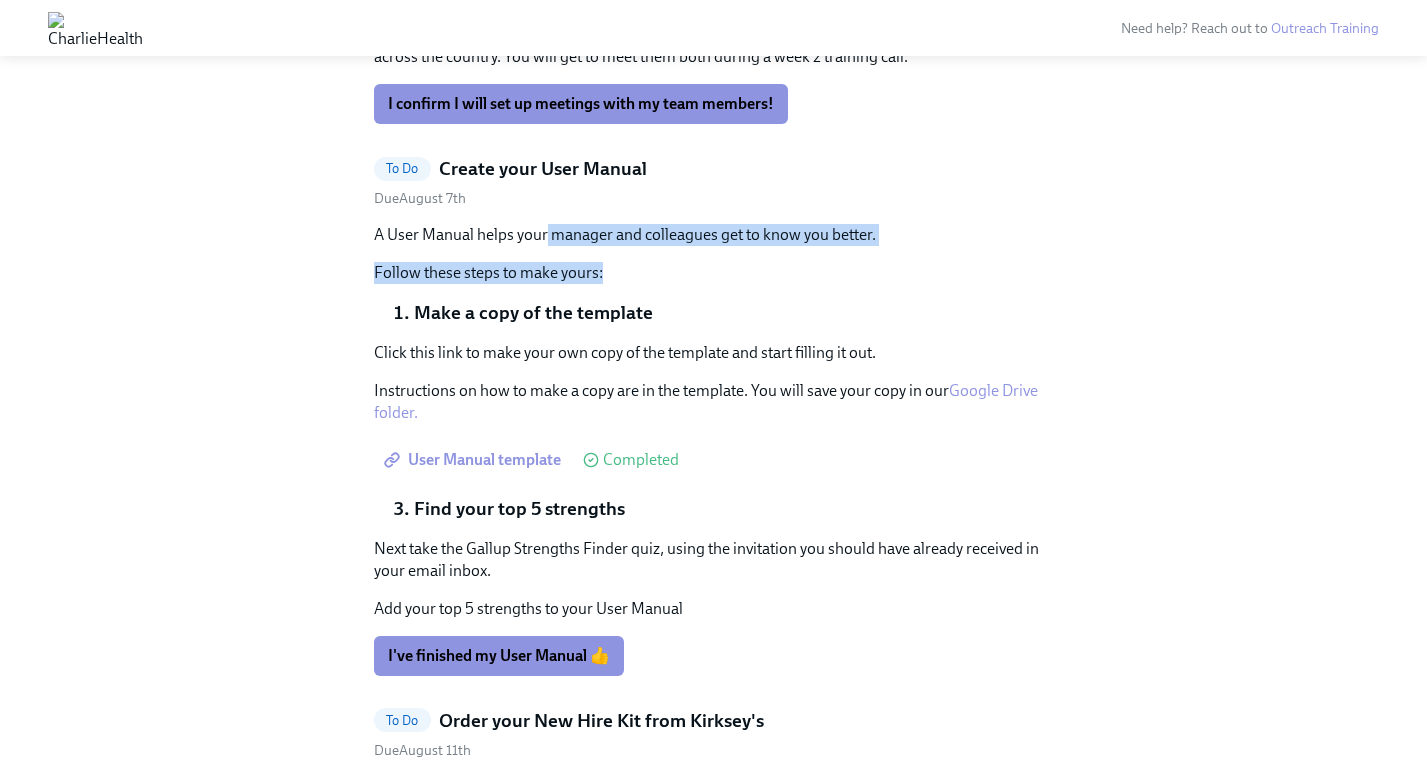 click on "Follow these steps to make yours:" at bounding box center (714, 273) 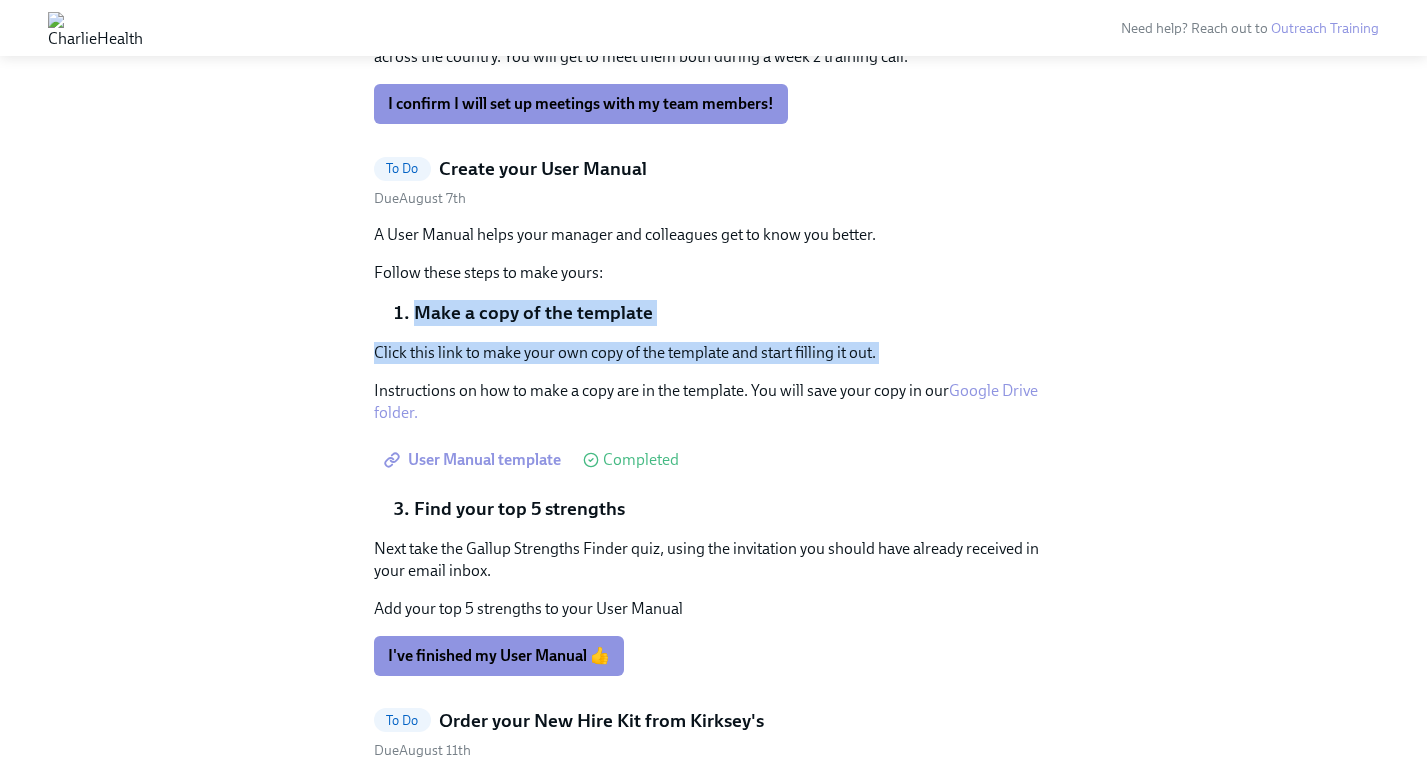 drag, startPoint x: 408, startPoint y: 311, endPoint x: 595, endPoint y: 370, distance: 196.08672 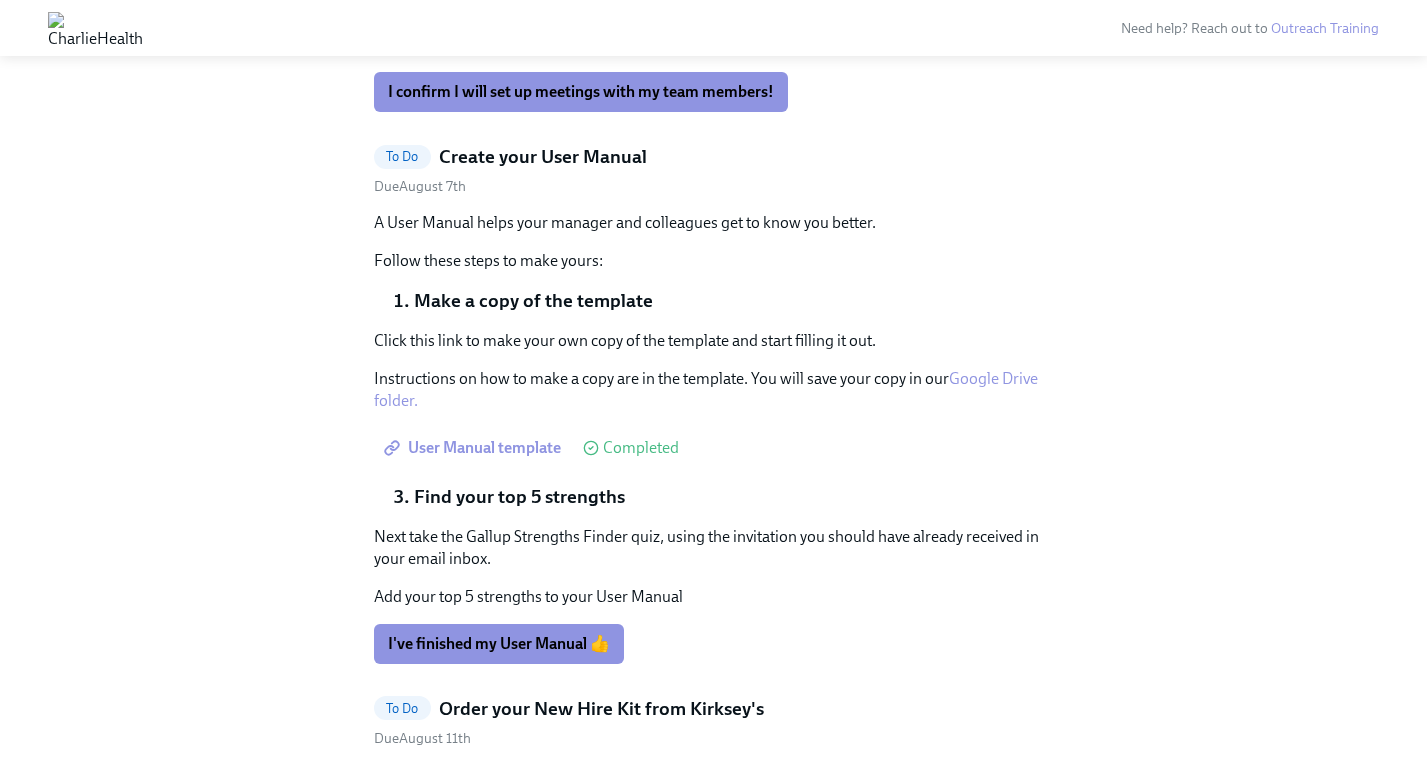scroll, scrollTop: 1498, scrollLeft: 0, axis: vertical 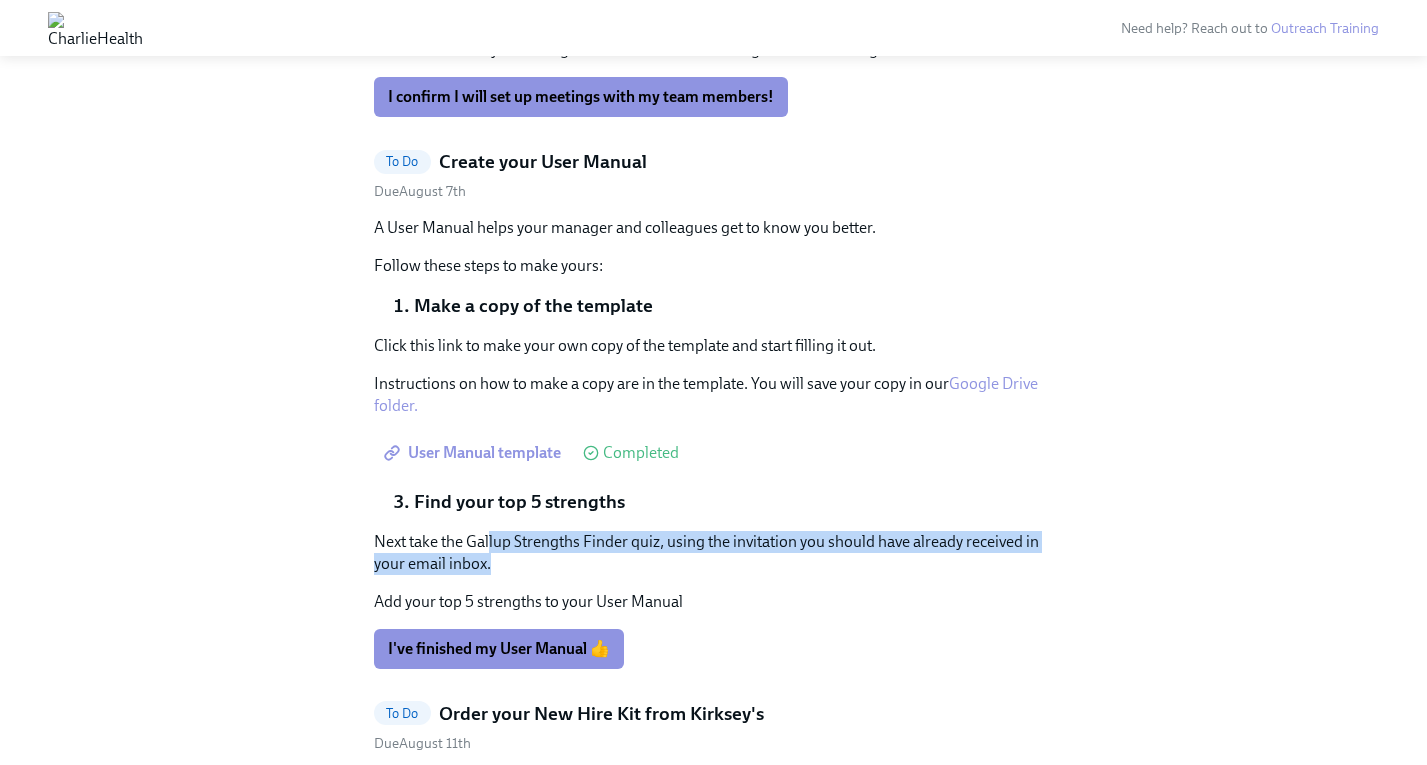 drag, startPoint x: 489, startPoint y: 536, endPoint x: 545, endPoint y: 563, distance: 62.169125 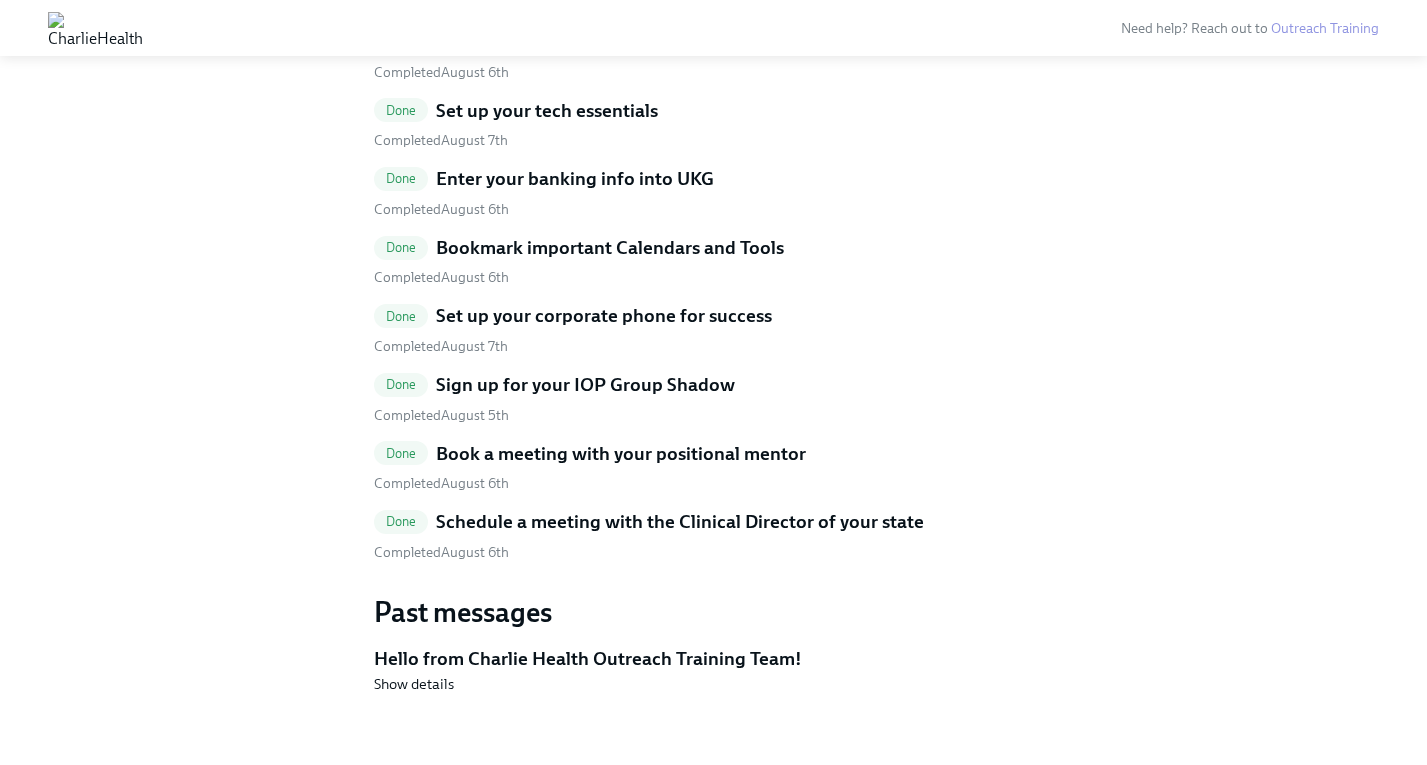 scroll, scrollTop: 4921, scrollLeft: 0, axis: vertical 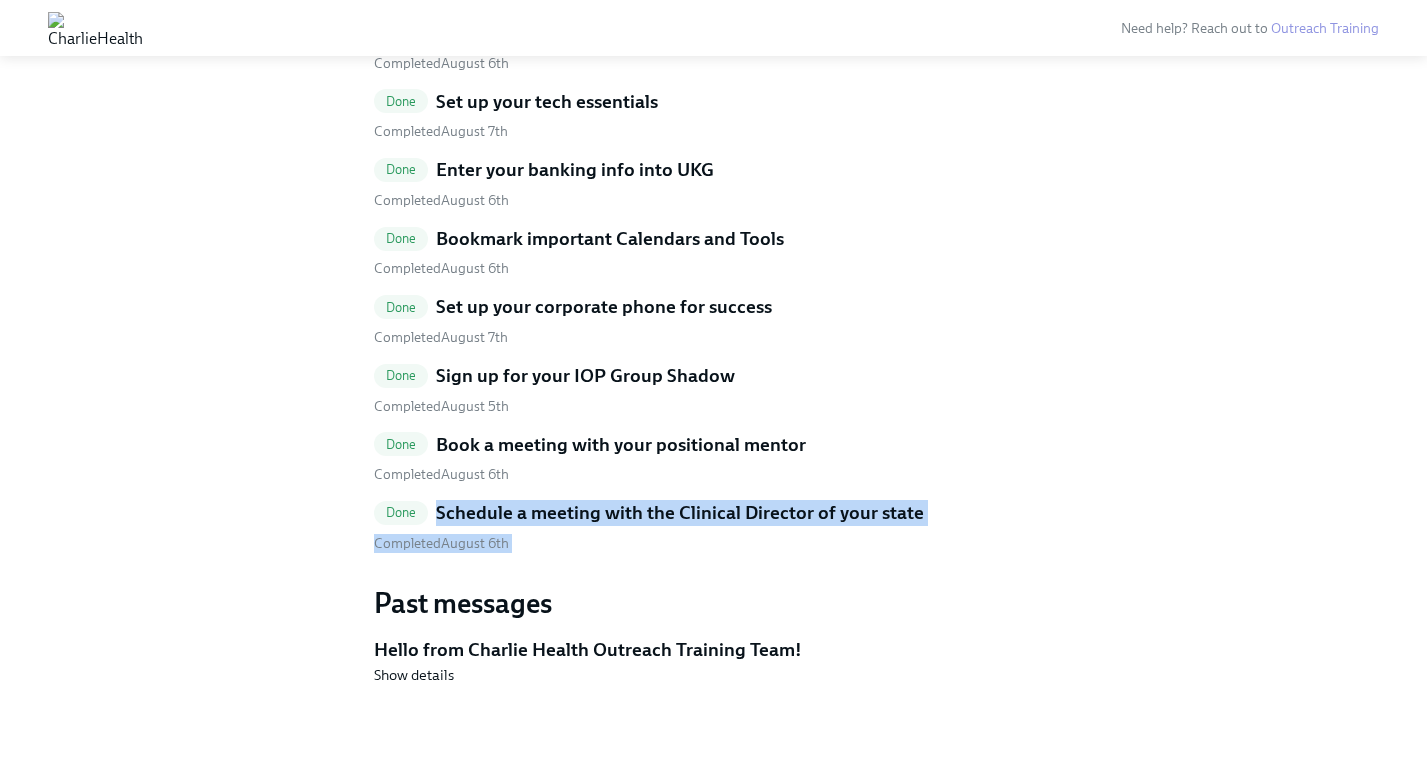 drag, startPoint x: 681, startPoint y: 554, endPoint x: 437, endPoint y: 510, distance: 247.93547 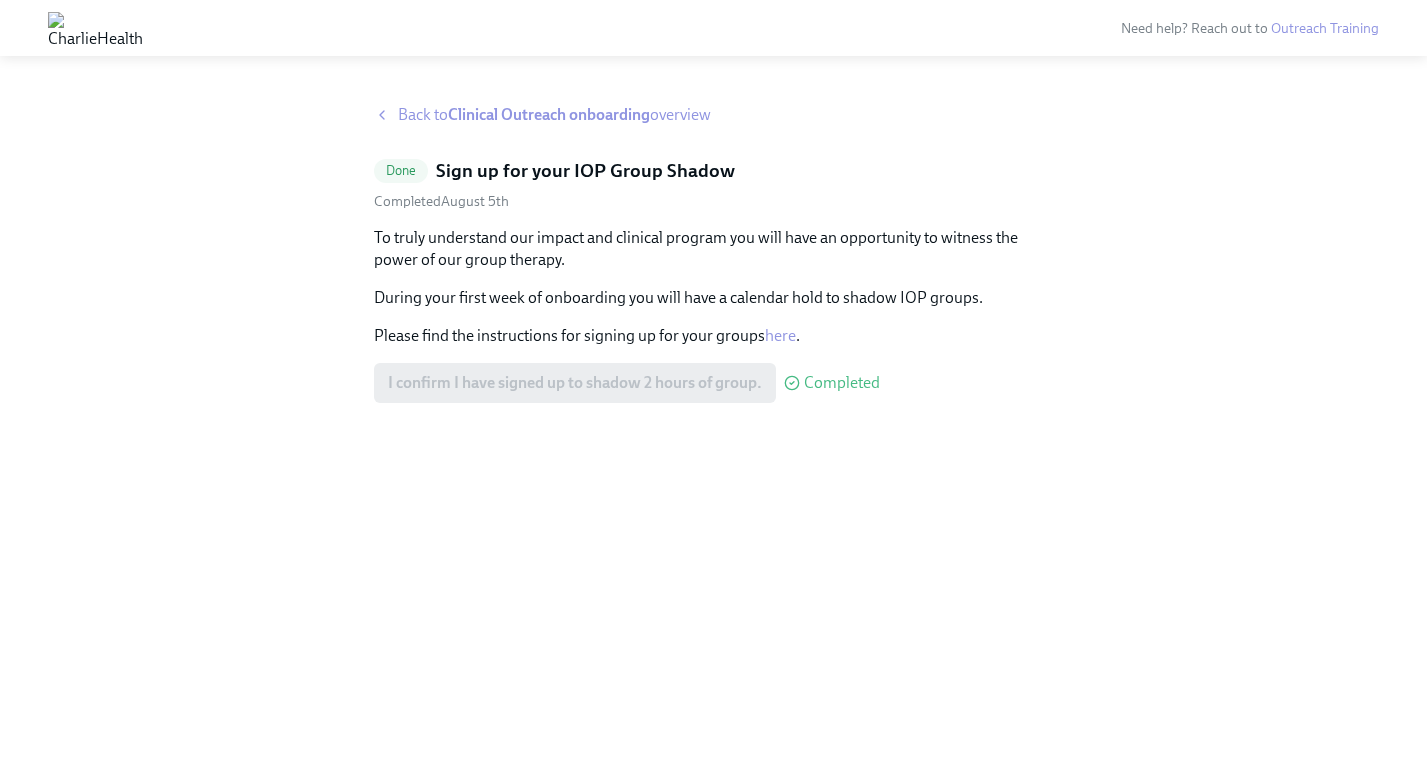 scroll, scrollTop: 0, scrollLeft: 0, axis: both 